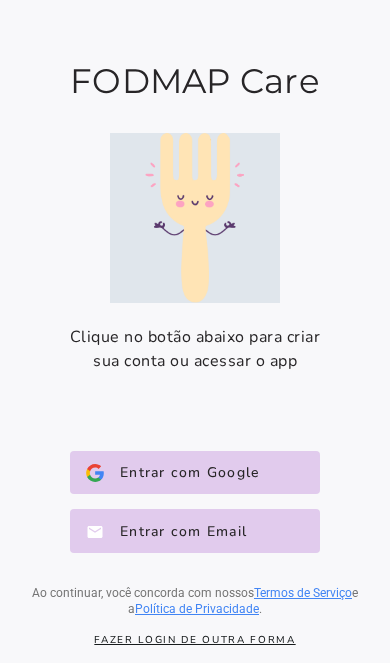 scroll, scrollTop: 0, scrollLeft: 0, axis: both 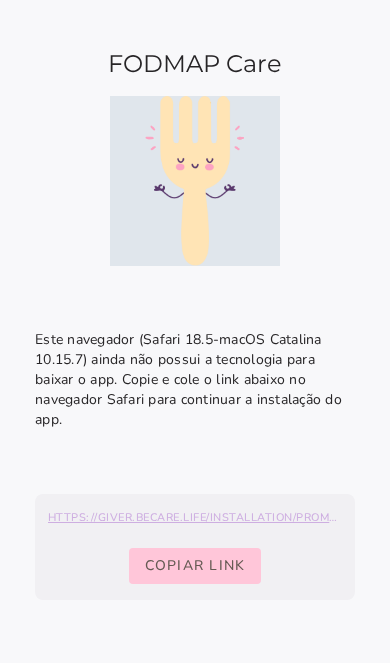 click on "Copiar link" at bounding box center [195, 566] 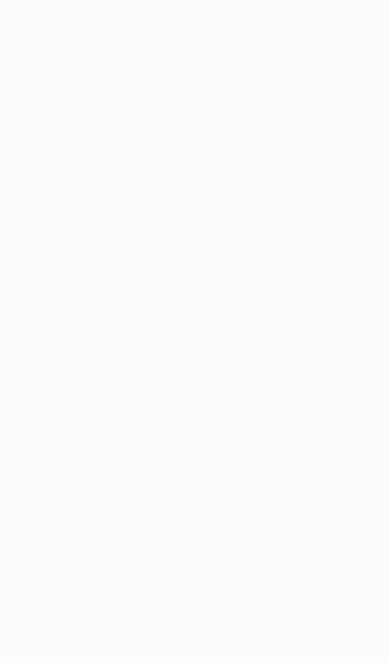 scroll, scrollTop: 0, scrollLeft: 0, axis: both 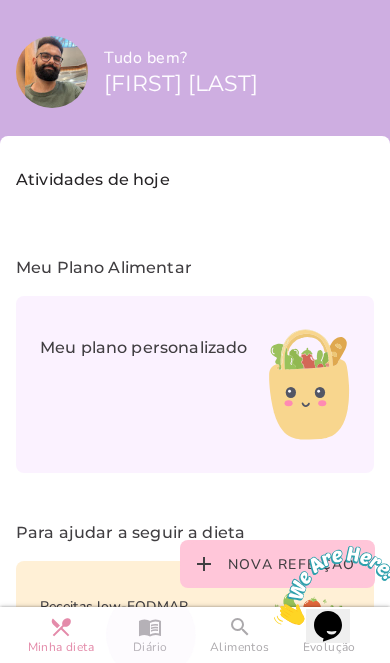 click on "menu_book
Diário" at bounding box center (151, 635) 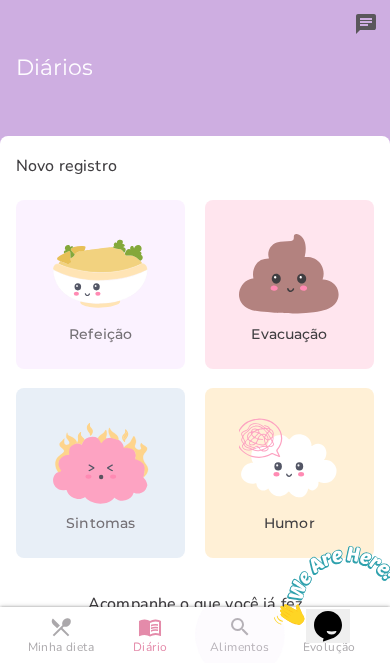 click on "Alimentos" at bounding box center [240, 647] 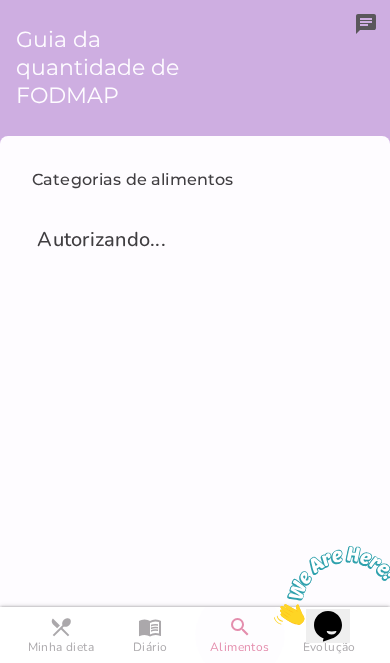 scroll, scrollTop: 9, scrollLeft: 0, axis: vertical 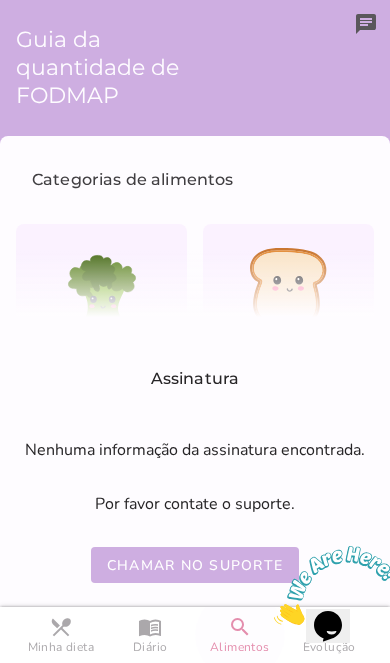 click at bounding box center (274, 619) 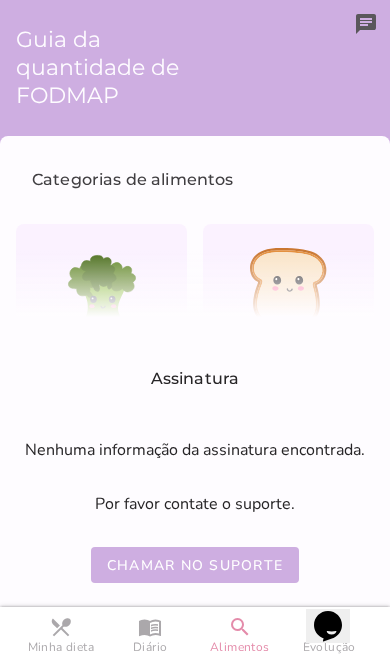 click 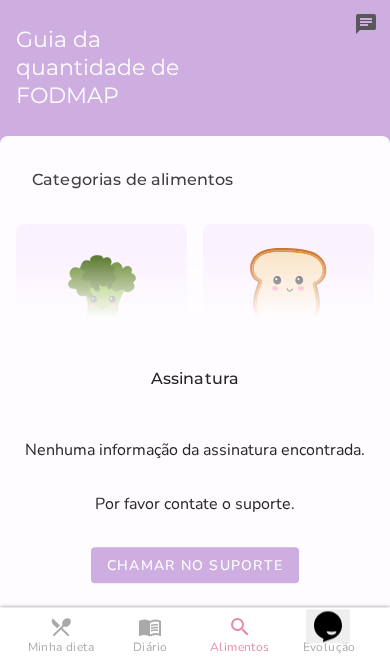 scroll, scrollTop: 0, scrollLeft: 0, axis: both 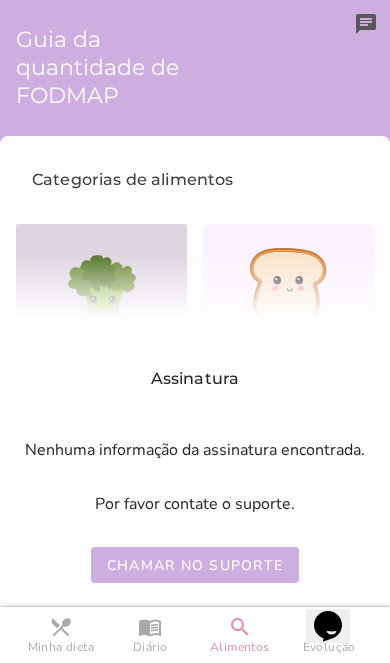 click 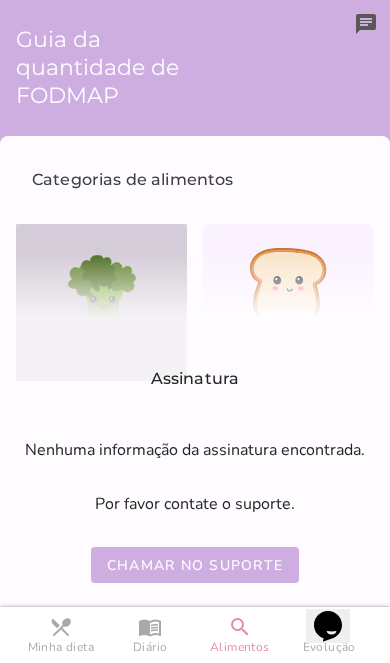 click 